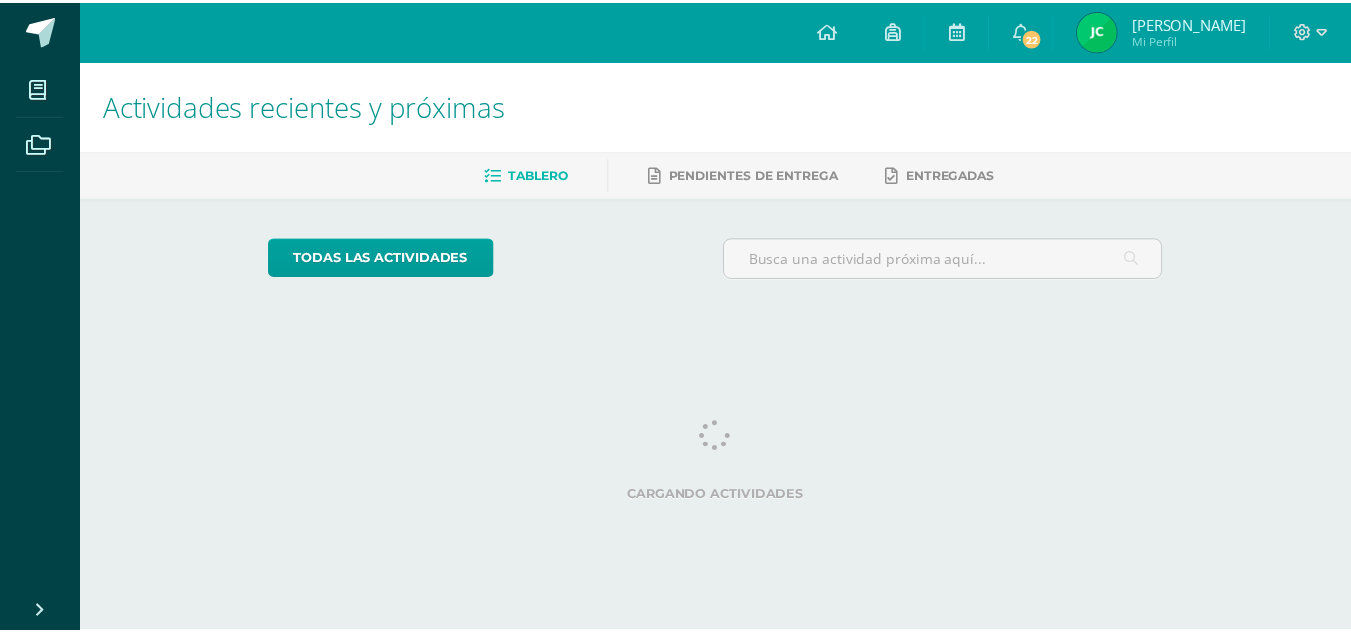 scroll, scrollTop: 0, scrollLeft: 0, axis: both 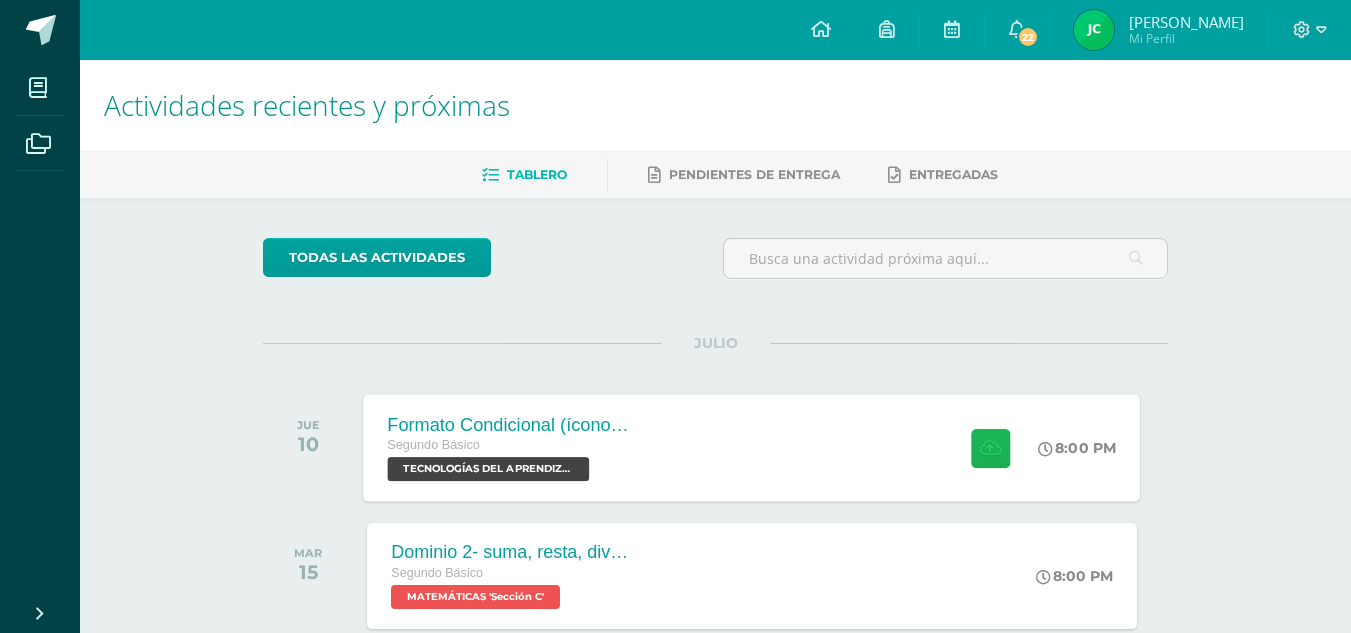 click at bounding box center (990, 447) 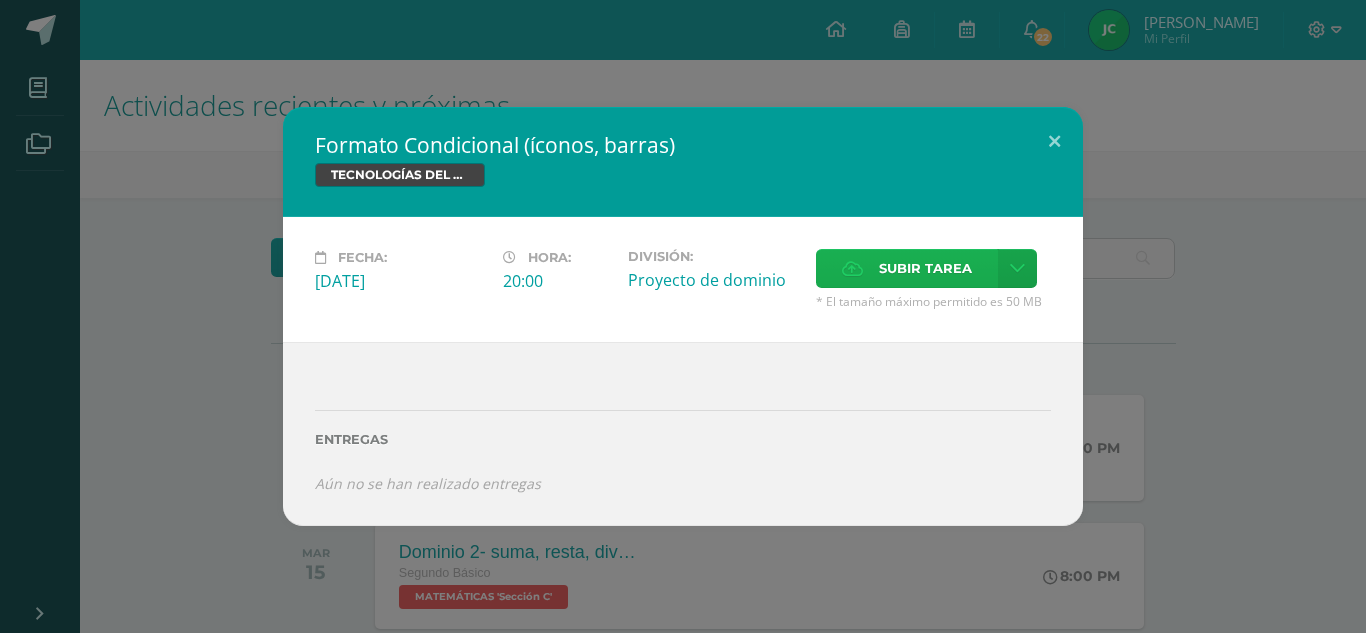 click on "Subir tarea" at bounding box center (925, 268) 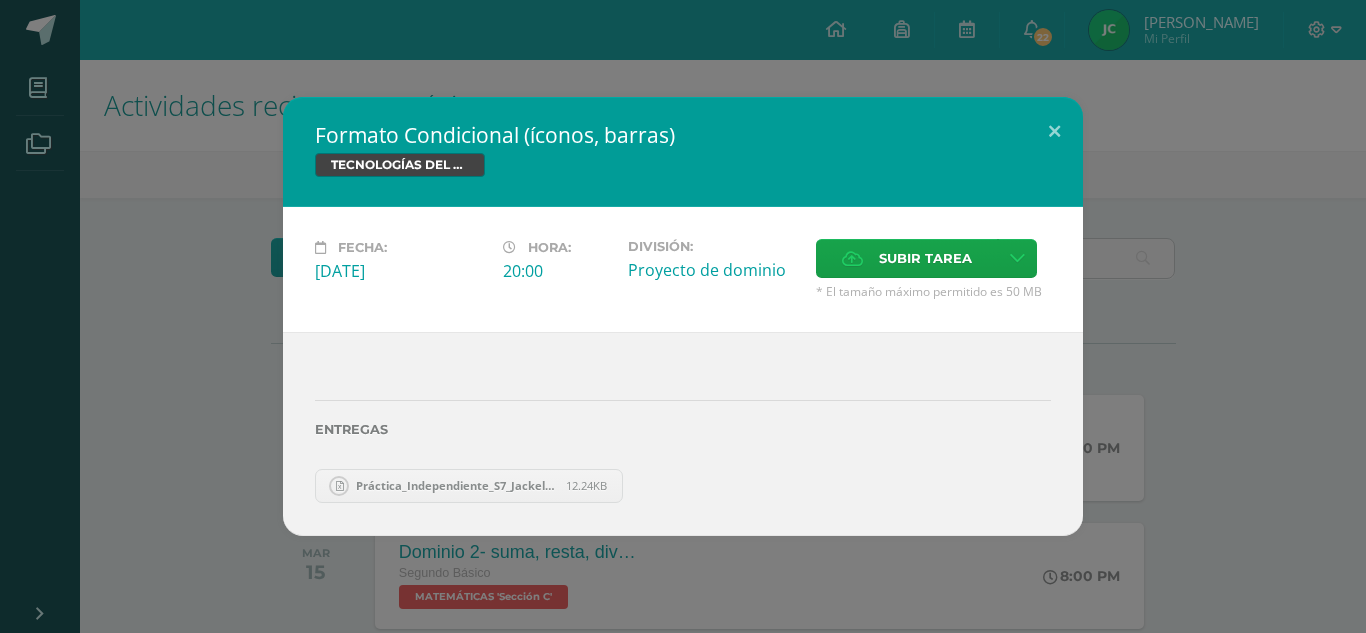 click on "Entregas
Práctica_Independiente_S7_Jackelin [PERSON_NAME].xlsx
12.24KB
¿Deseas retirar la entrega  ?
Esta acción no puede ser revertida
Remover
Cancelar" at bounding box center [683, 433] 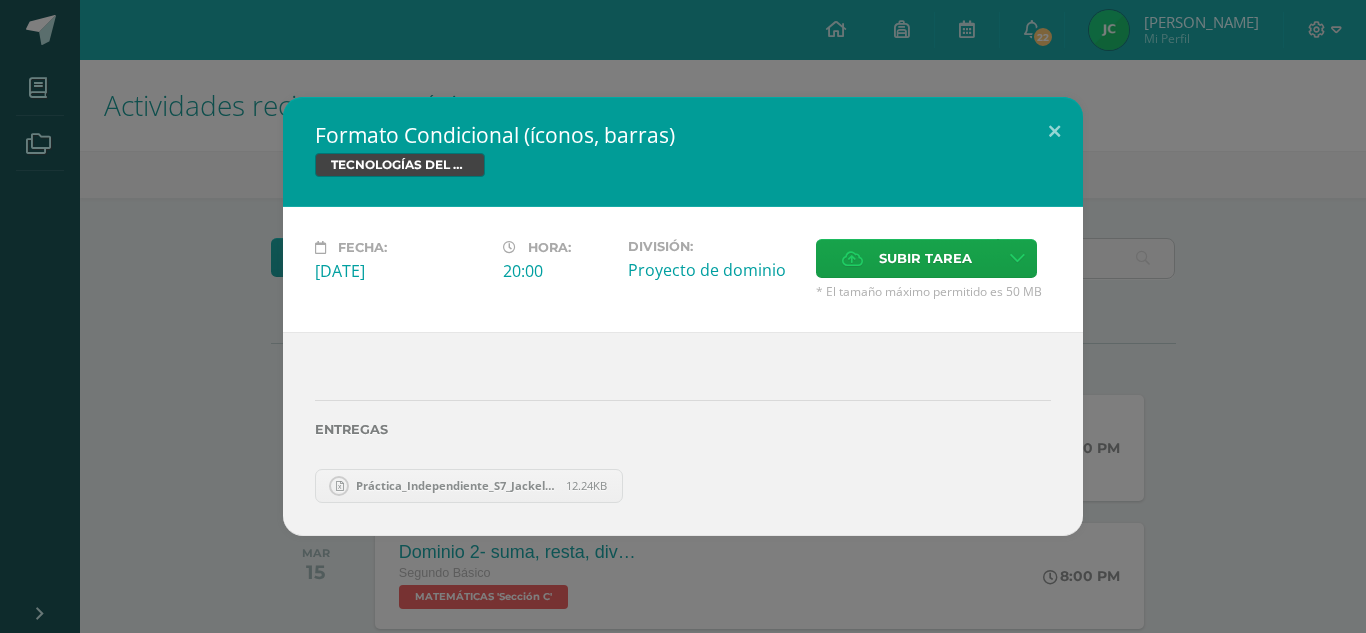 click on "12.24KB" at bounding box center [586, 485] 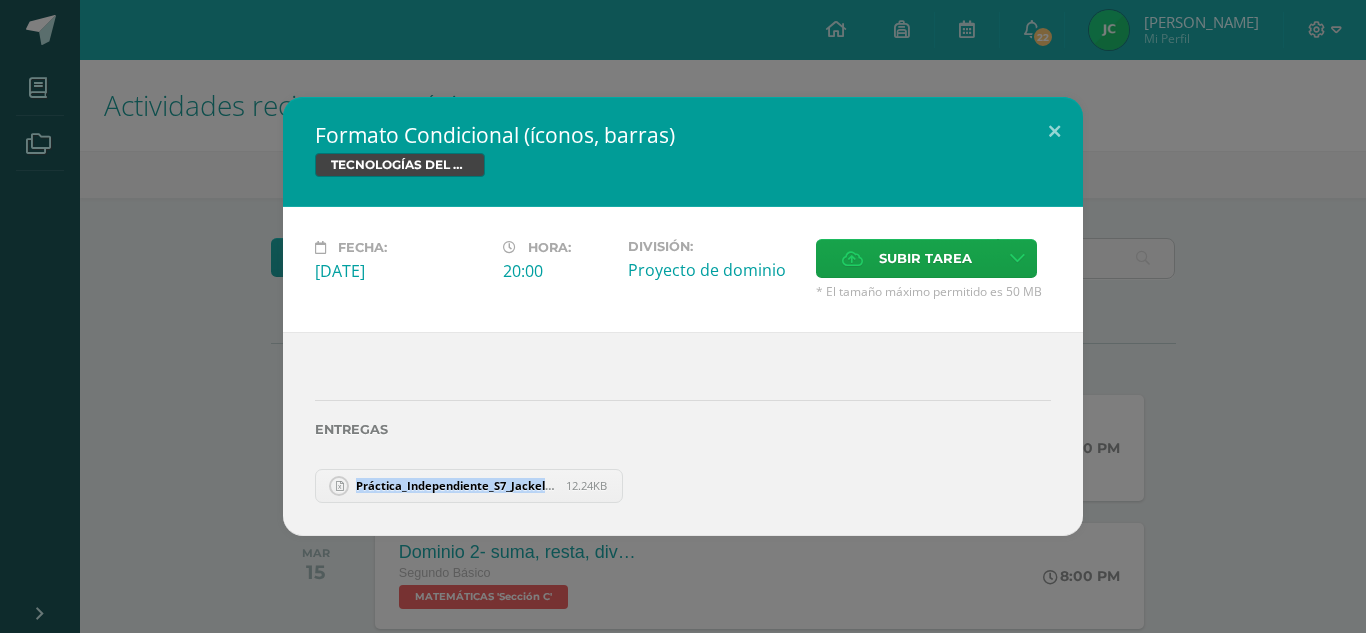 click on "Práctica_Independiente_S7_Jackelin [PERSON_NAME].xlsx" at bounding box center [456, 485] 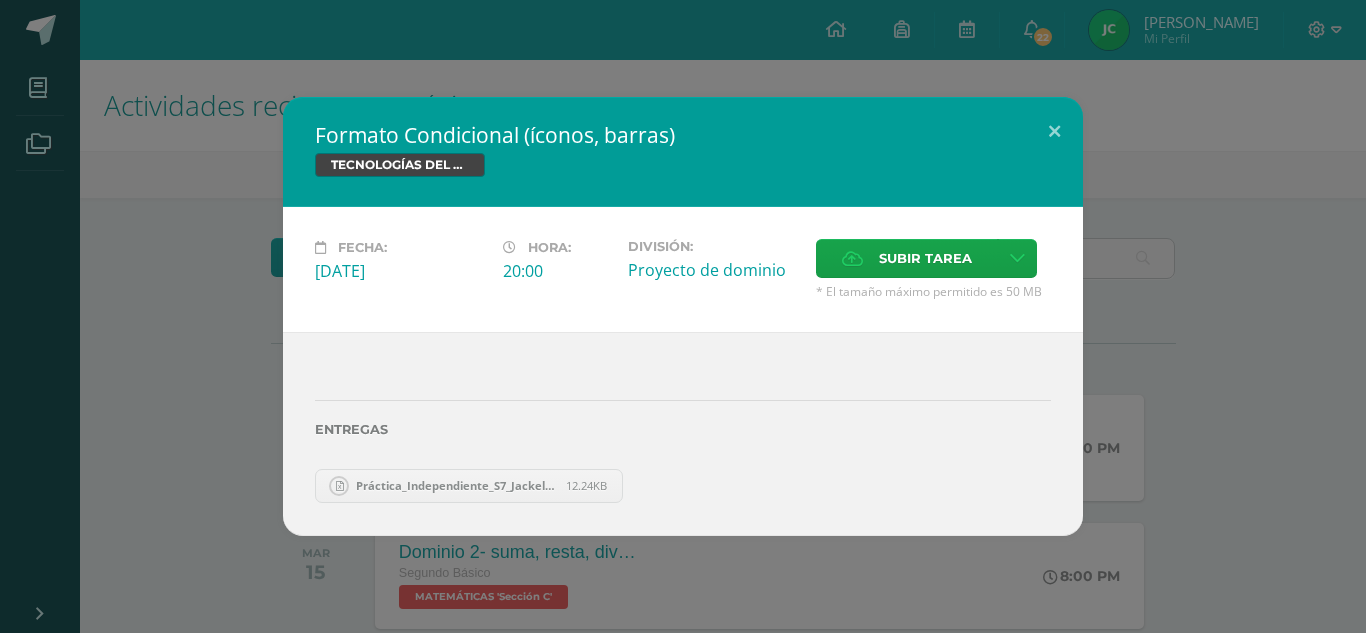 click on "12.24KB" at bounding box center (586, 485) 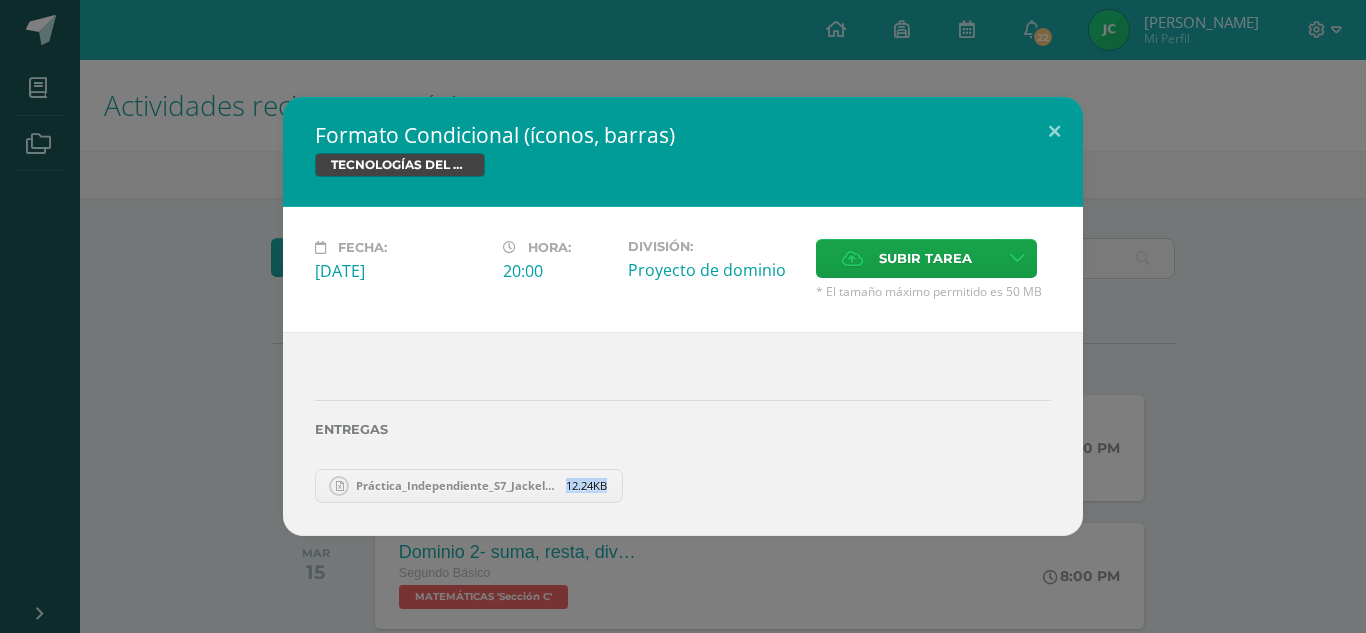 click on "12.24KB" at bounding box center (586, 485) 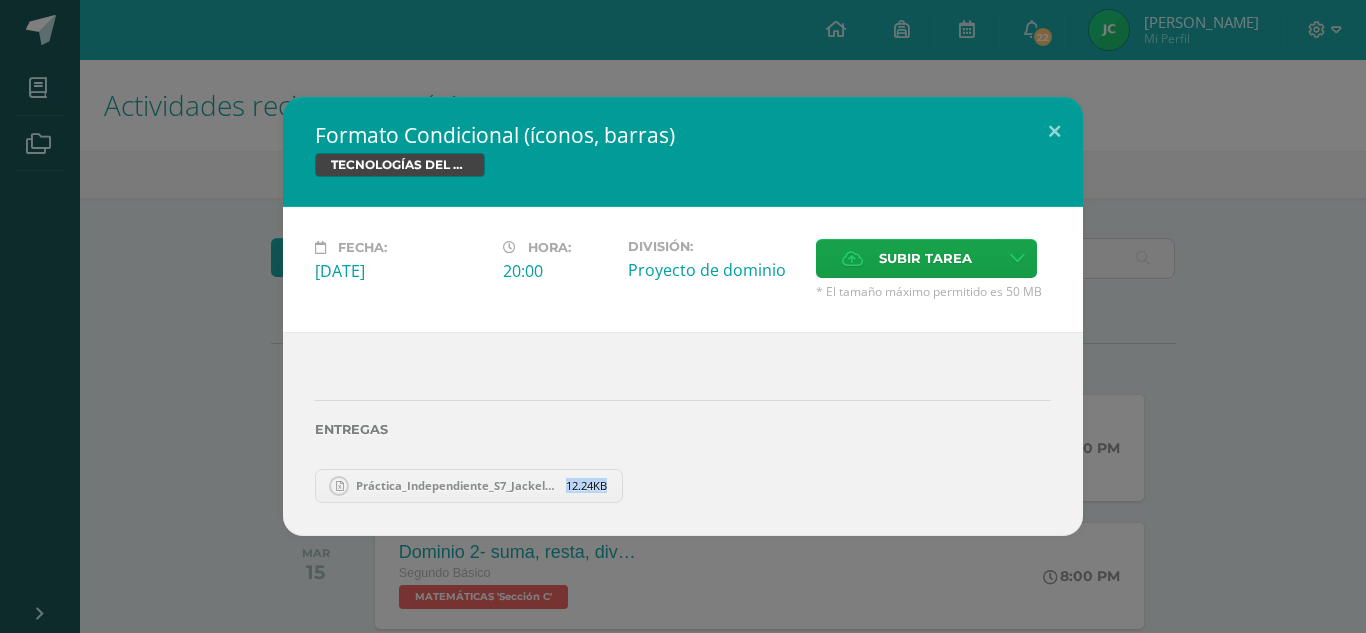 drag, startPoint x: 584, startPoint y: 491, endPoint x: 613, endPoint y: 494, distance: 29.15476 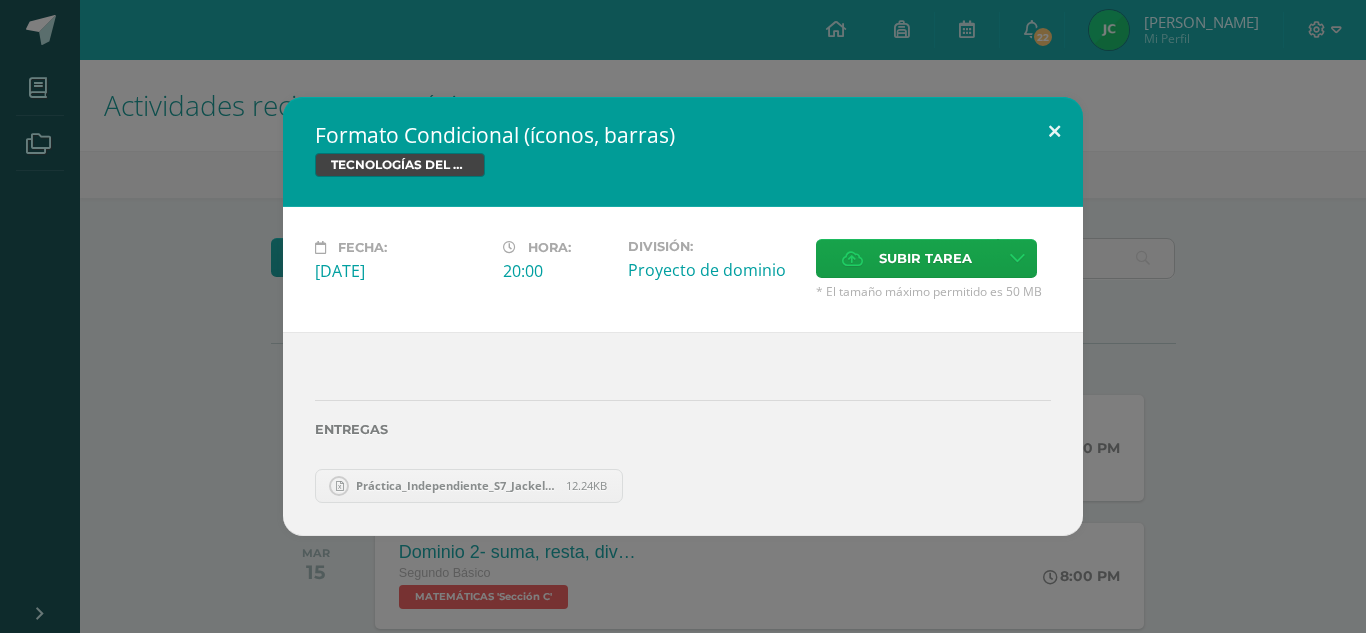 click at bounding box center [1054, 131] 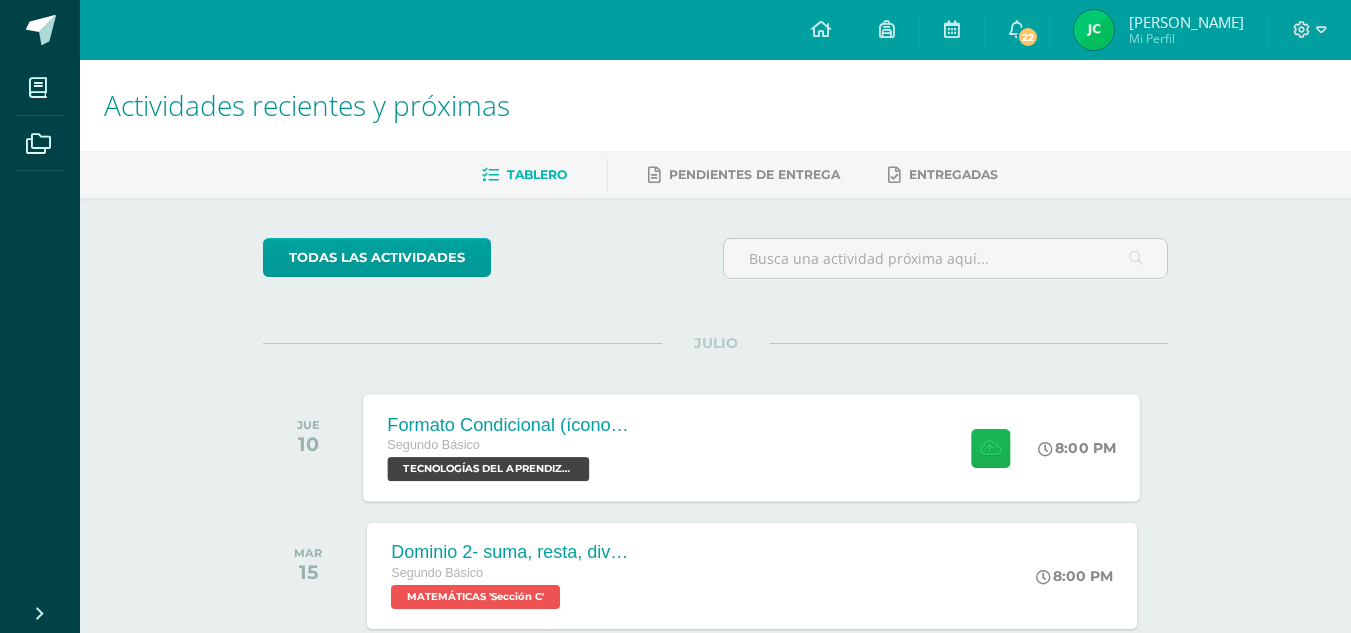 click at bounding box center [990, 447] 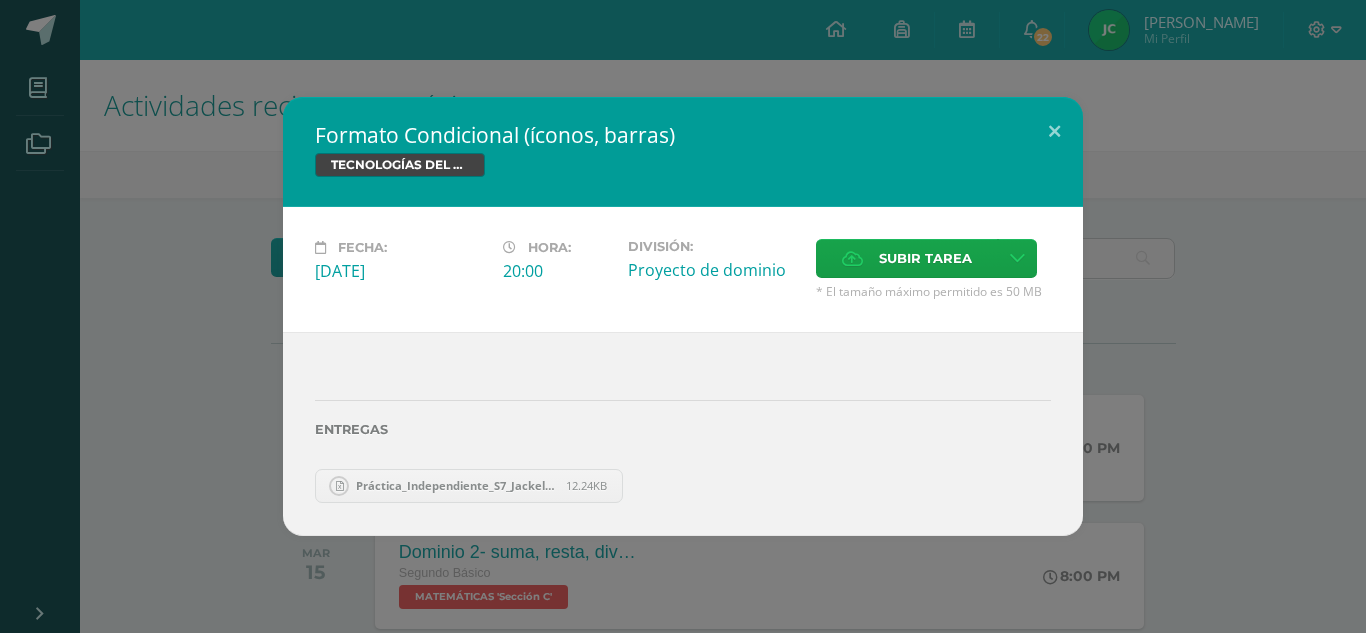 drag, startPoint x: 506, startPoint y: 479, endPoint x: 720, endPoint y: 532, distance: 220.46542 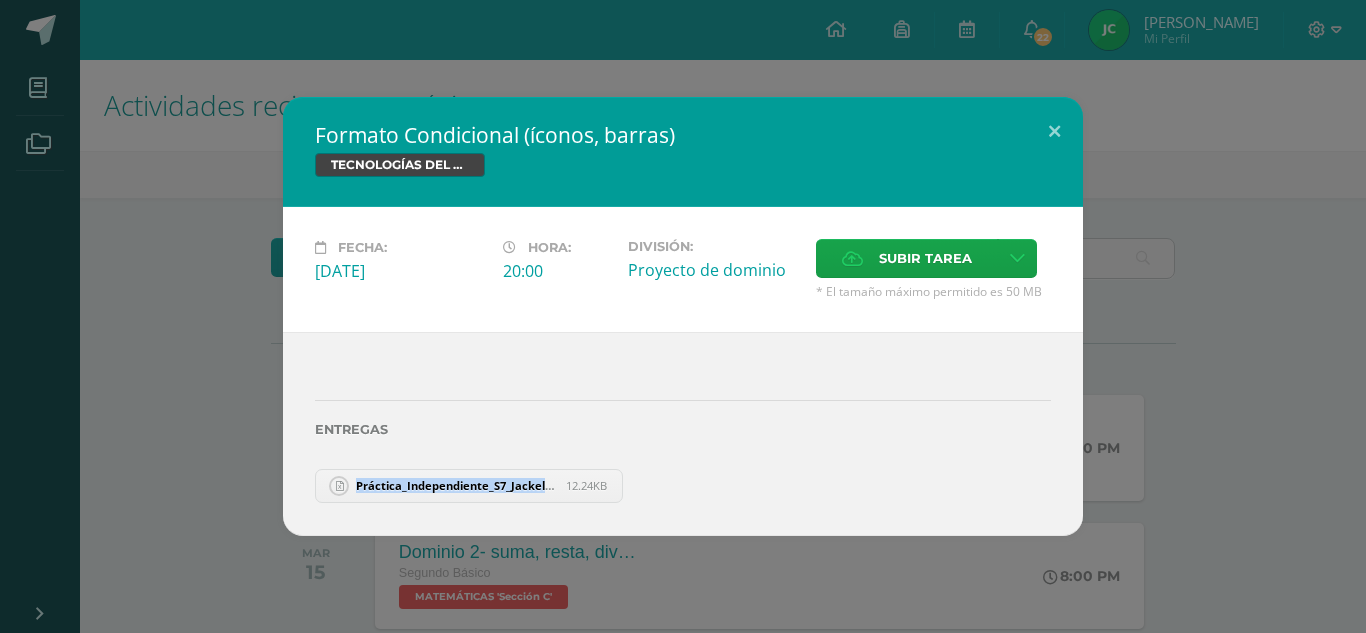 click on "Práctica_Independiente_S7_Jackelin [PERSON_NAME].xlsx" at bounding box center (456, 485) 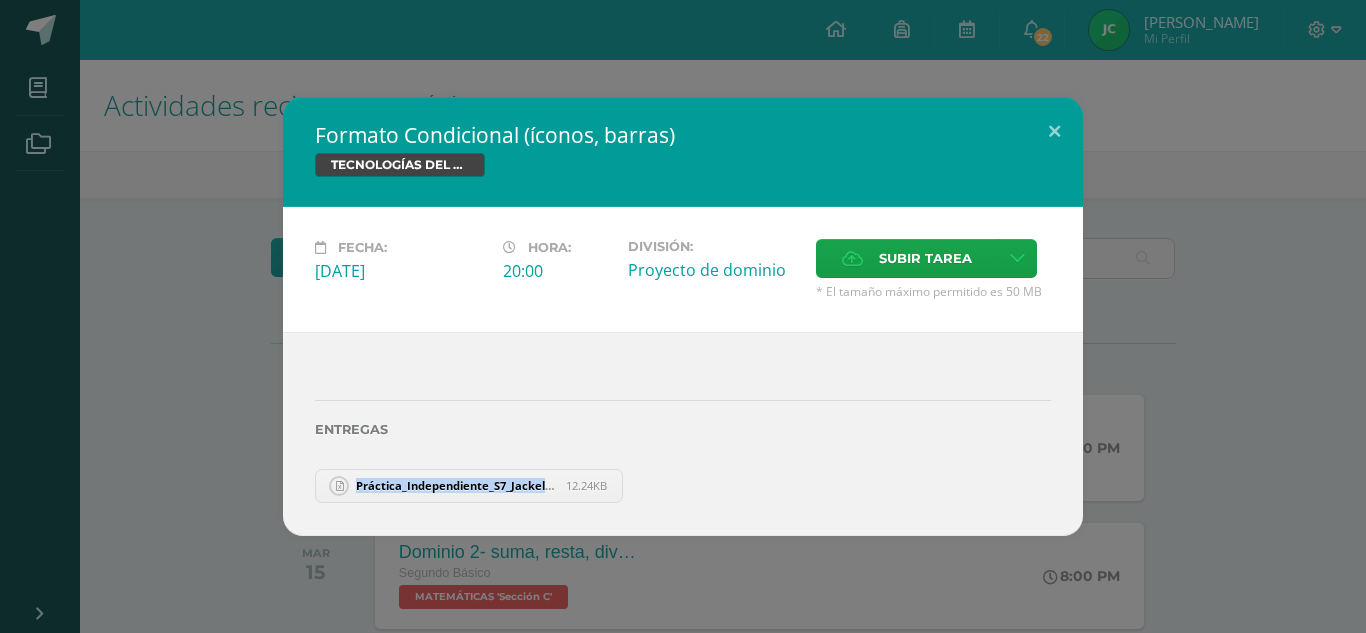 click on "Práctica_Independiente_S7_Jackelin [PERSON_NAME].xlsx" at bounding box center (456, 485) 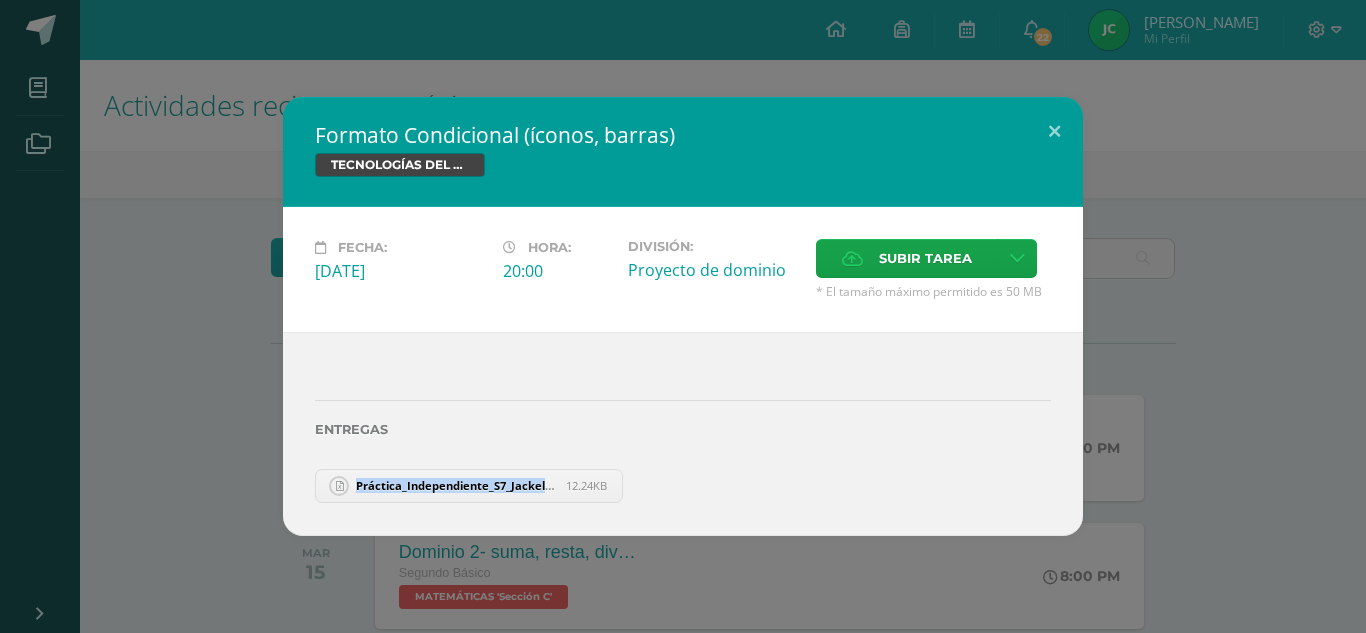 click on "Práctica_Independiente_S7_Jackelin [PERSON_NAME].xlsx" at bounding box center [456, 485] 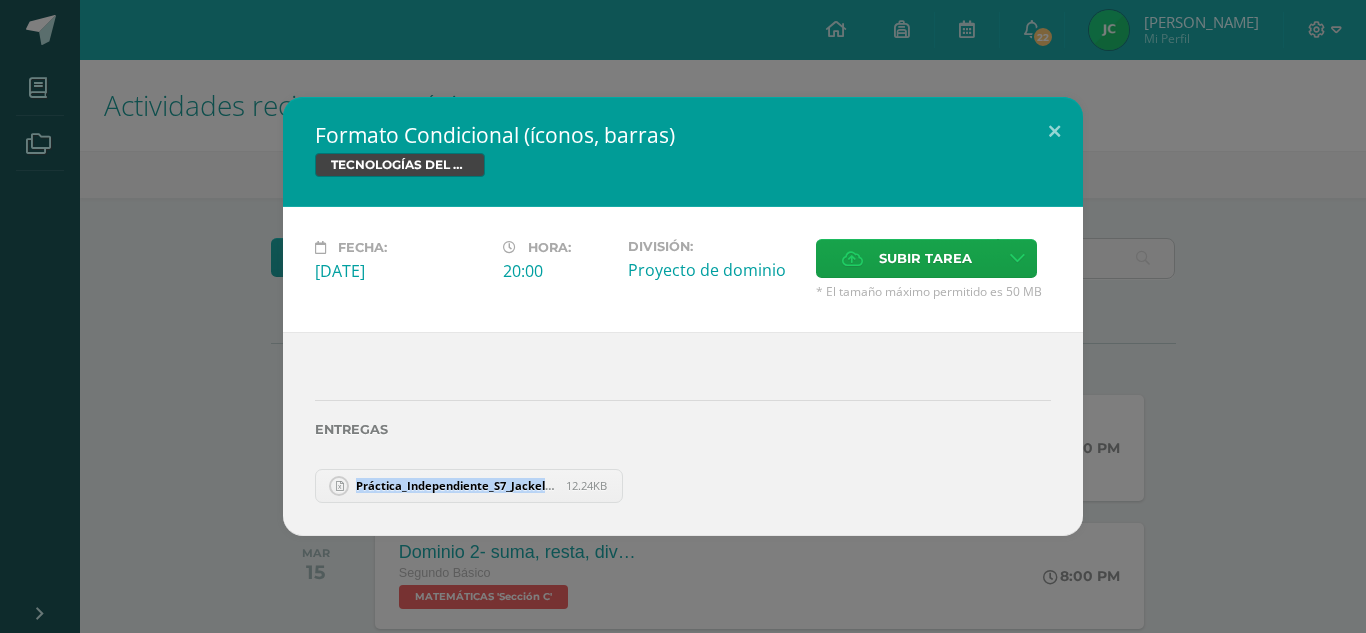 click on "Práctica_Independiente_S7_Jackelin [PERSON_NAME].xlsx" at bounding box center [456, 485] 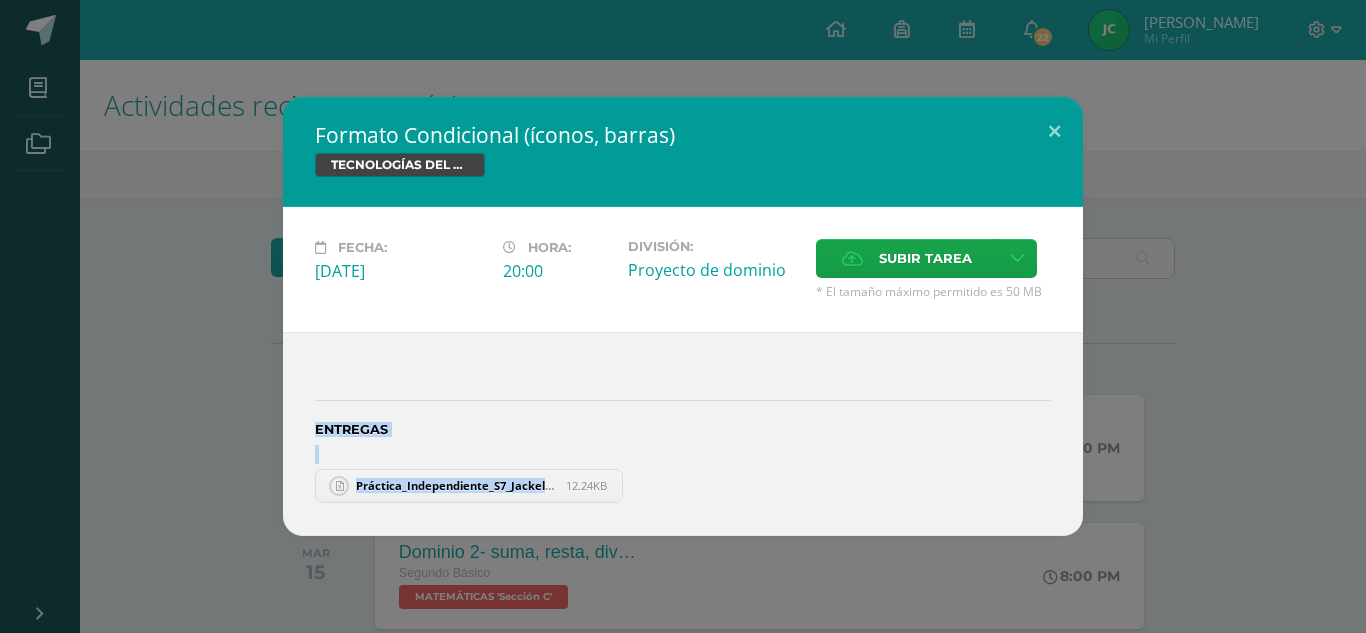 drag, startPoint x: 397, startPoint y: 479, endPoint x: 800, endPoint y: 419, distance: 407.44202 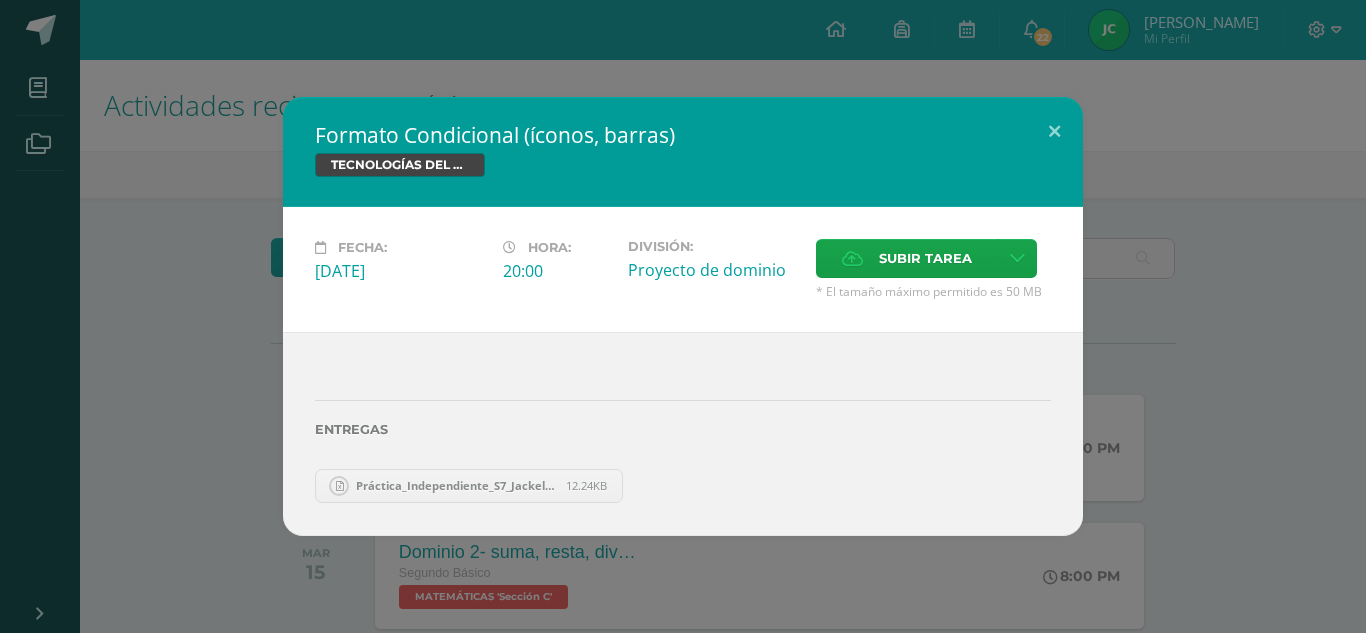 click on "Práctica_Independiente_S7_Jackelin [PERSON_NAME].xlsx" at bounding box center (456, 485) 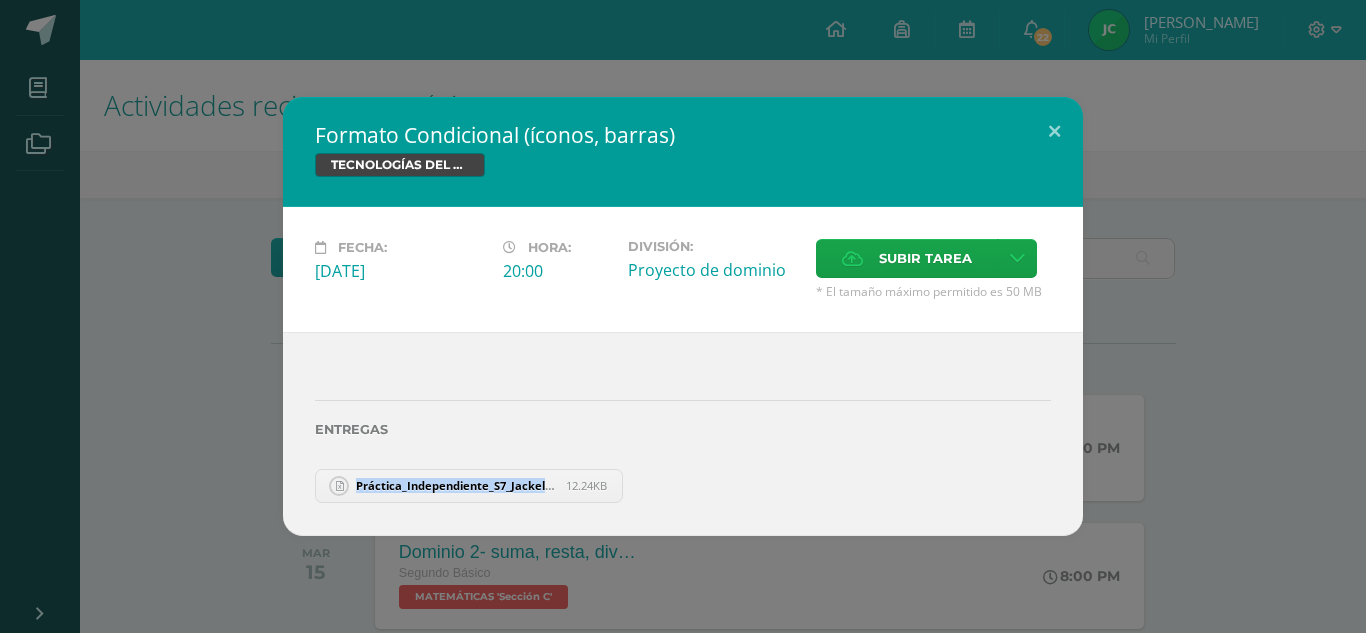 click on "Práctica_Independiente_S7_Jackelin [PERSON_NAME].xlsx" at bounding box center (456, 485) 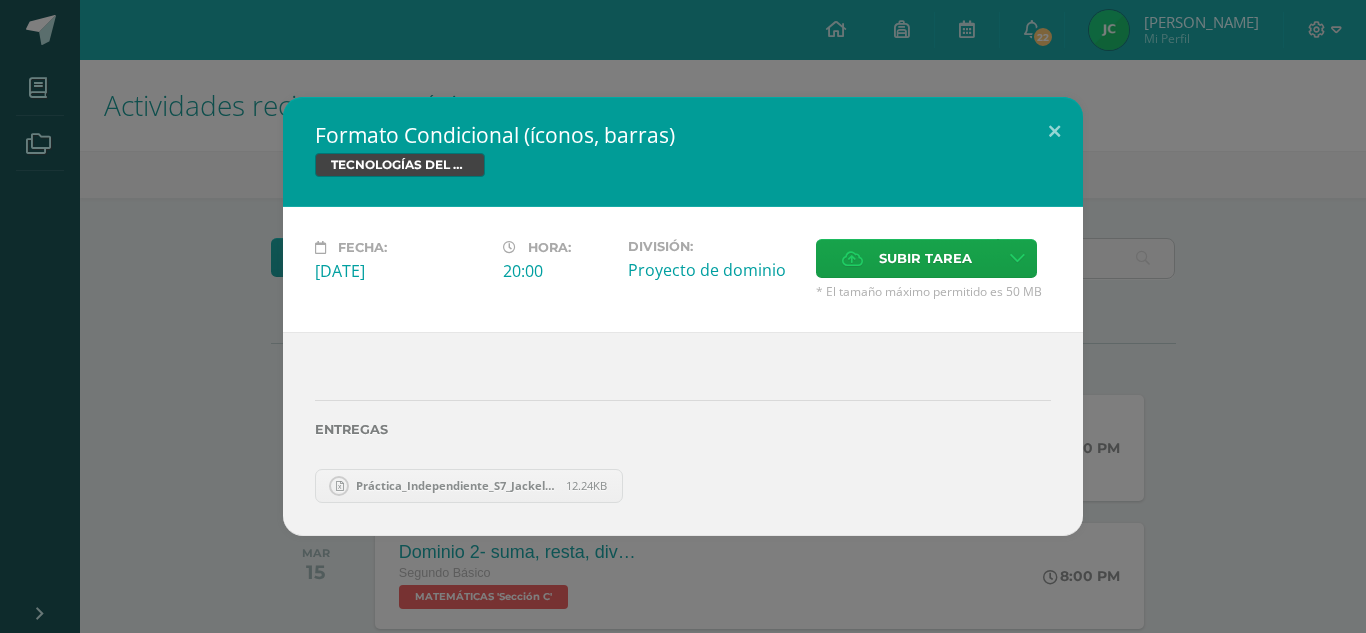 click on "Práctica_Independiente_S7_Jackelin [PERSON_NAME].xlsx
12.24KB" at bounding box center [683, 483] 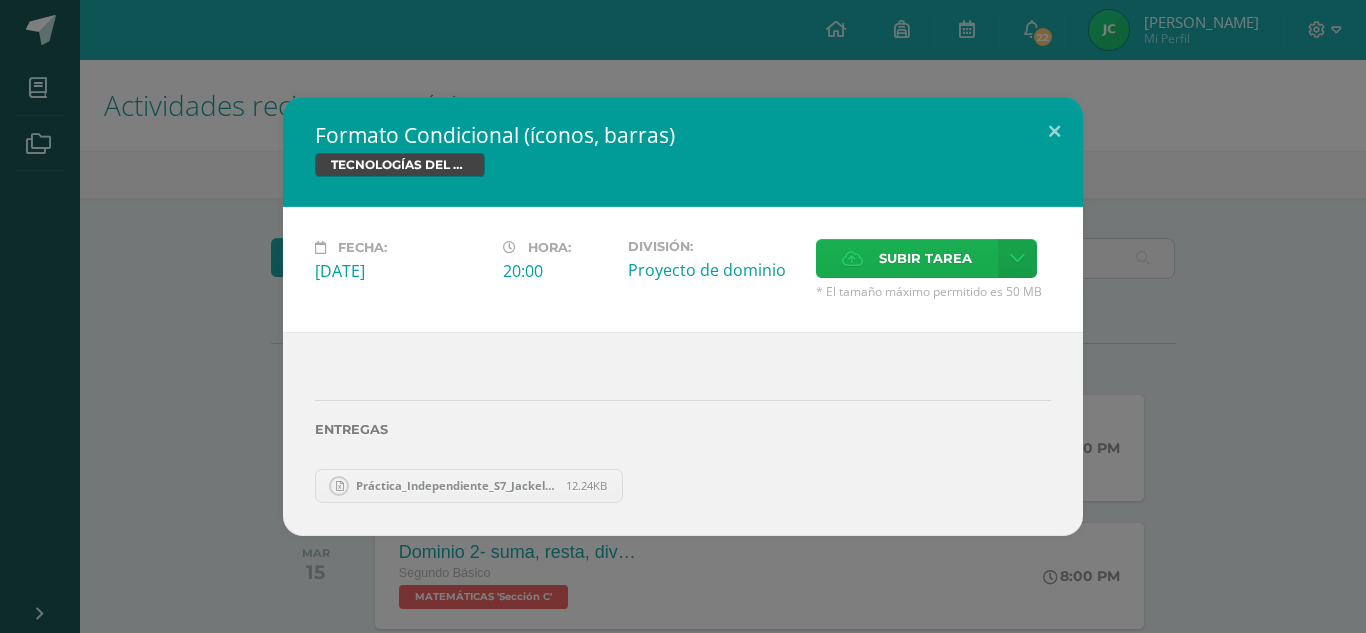 click on "Subir tarea" at bounding box center [925, 258] 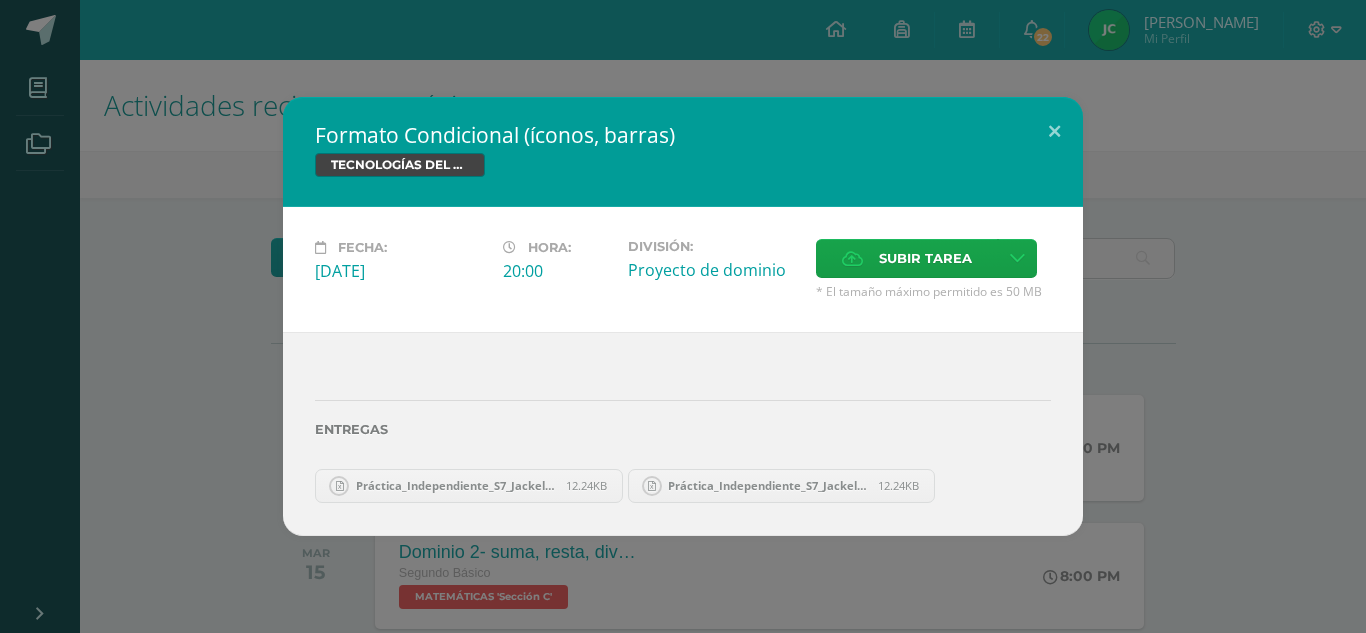 click on "12.24KB" at bounding box center (898, 485) 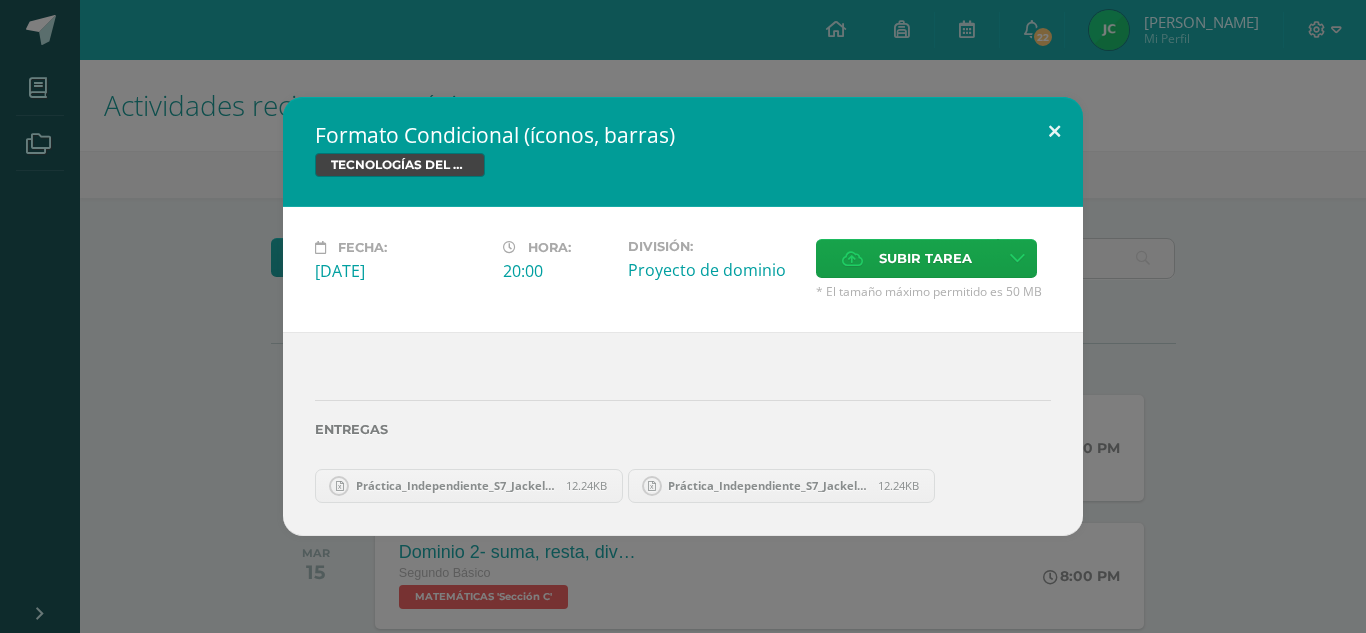 click at bounding box center [1054, 131] 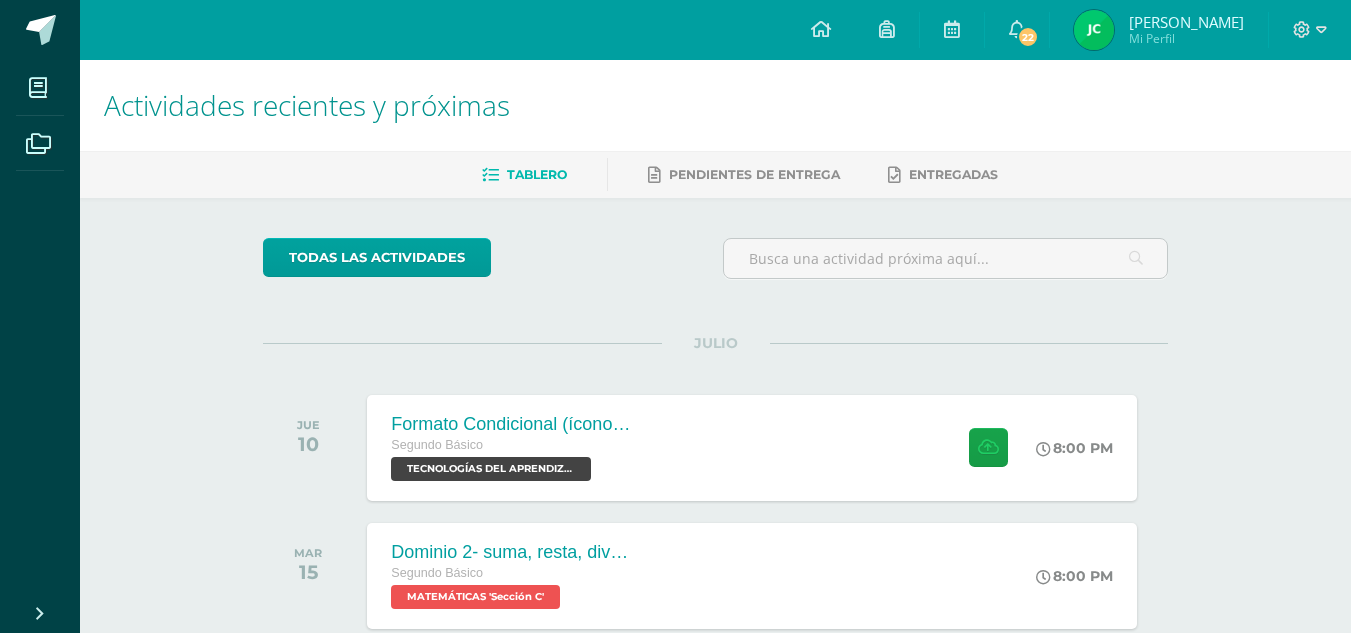 click on "[PERSON_NAME]
Mi Perfil" at bounding box center (1159, 30) 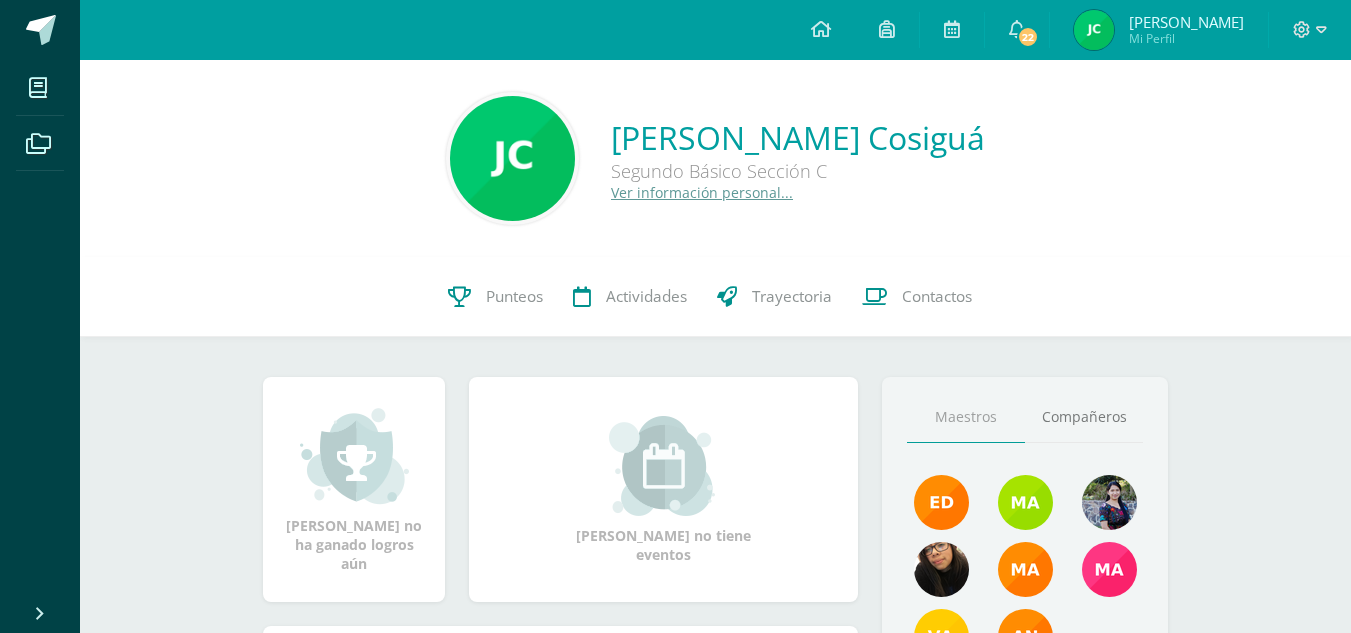 scroll, scrollTop: 0, scrollLeft: 0, axis: both 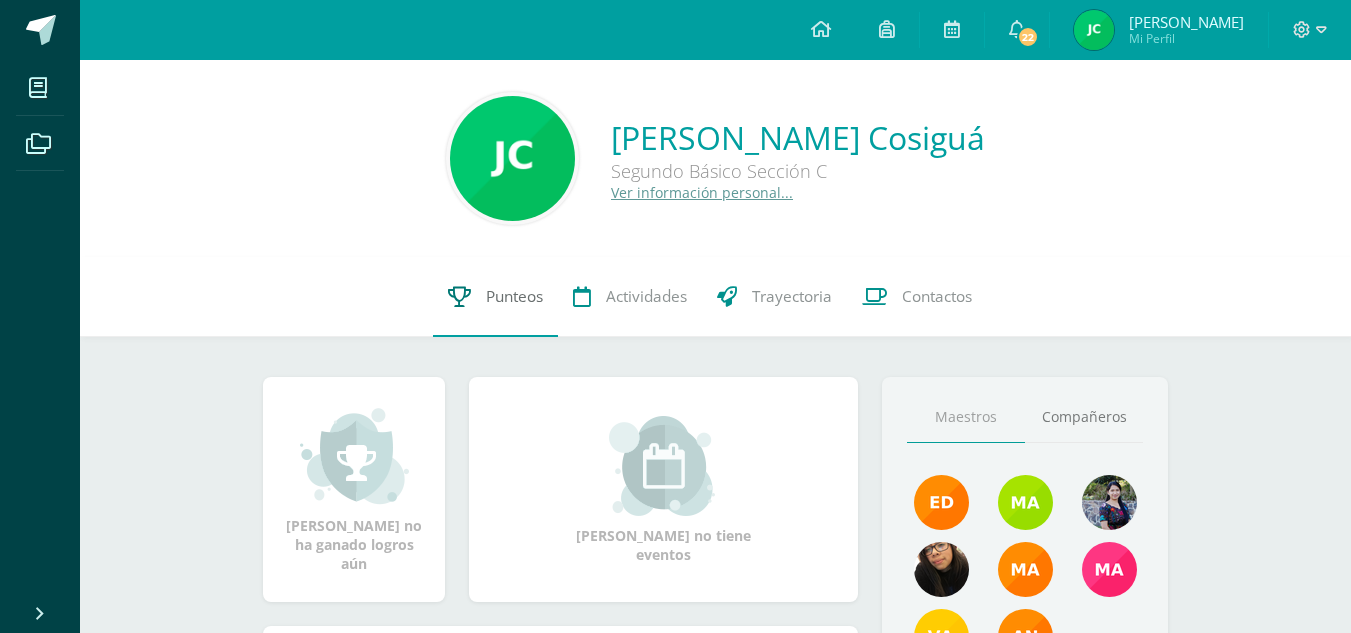 click on "Punteos" at bounding box center [495, 297] 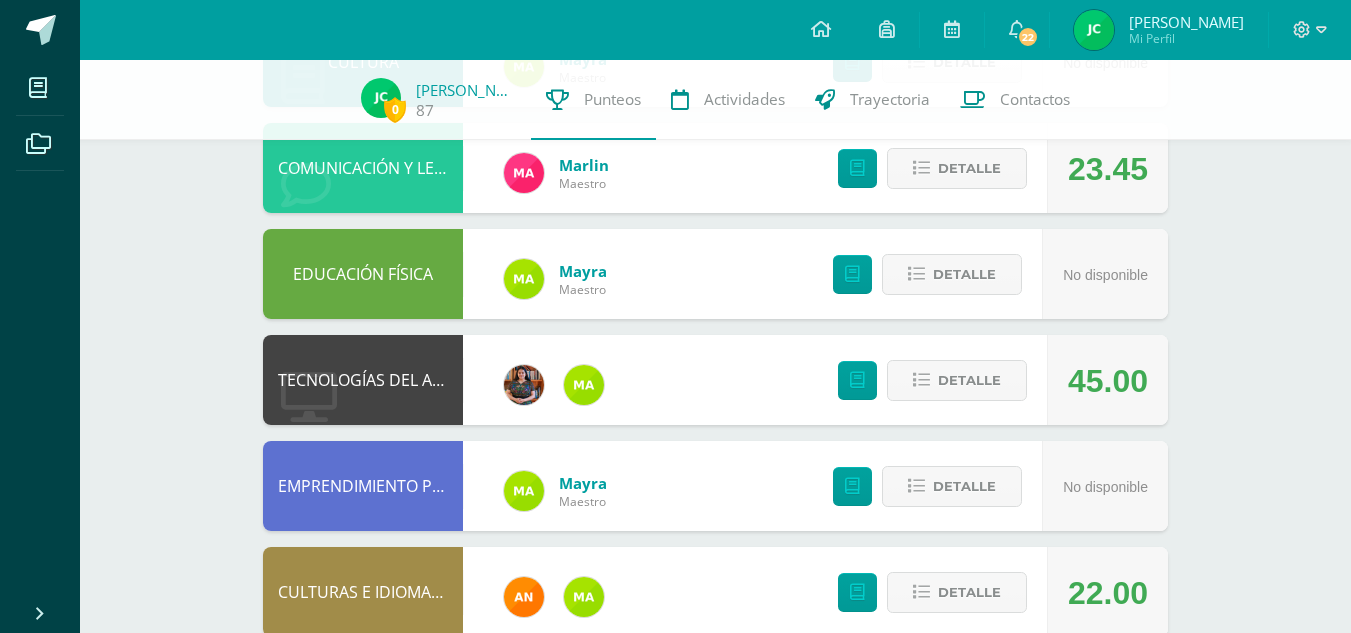 scroll, scrollTop: 1084, scrollLeft: 0, axis: vertical 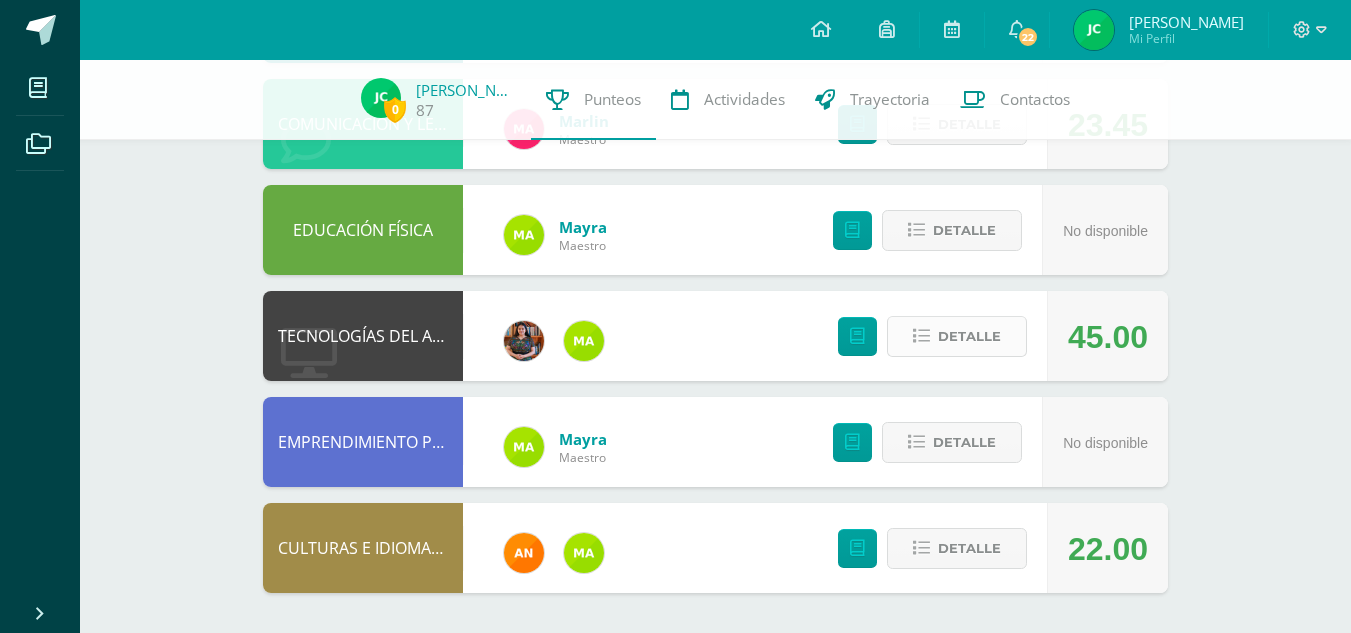 click on "Detalle" at bounding box center [969, 336] 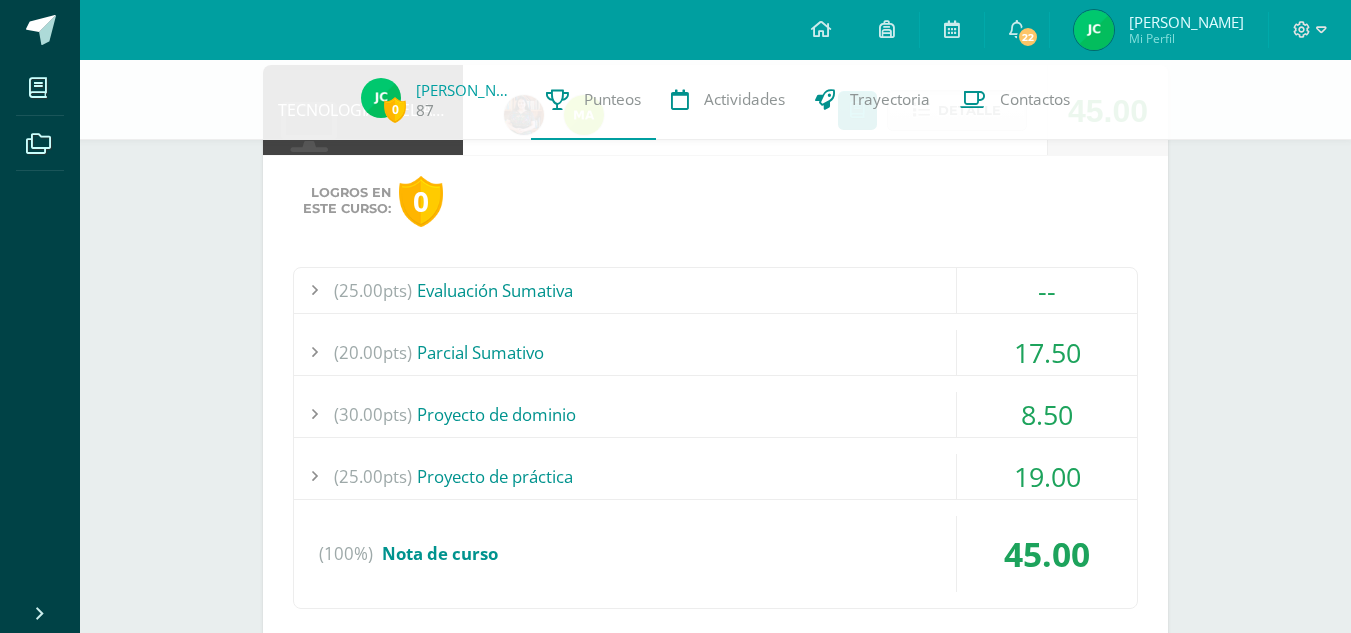 scroll, scrollTop: 1319, scrollLeft: 0, axis: vertical 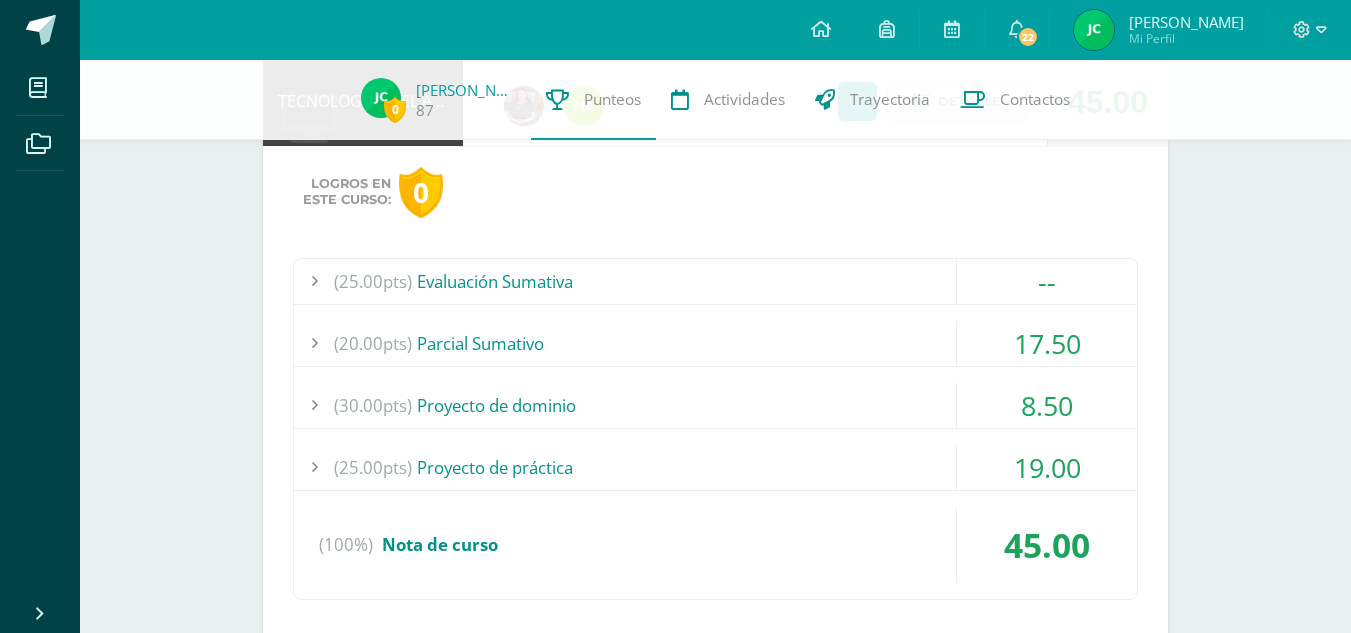 click on "(30.00pts)
Proyecto de dominio" at bounding box center (715, 405) 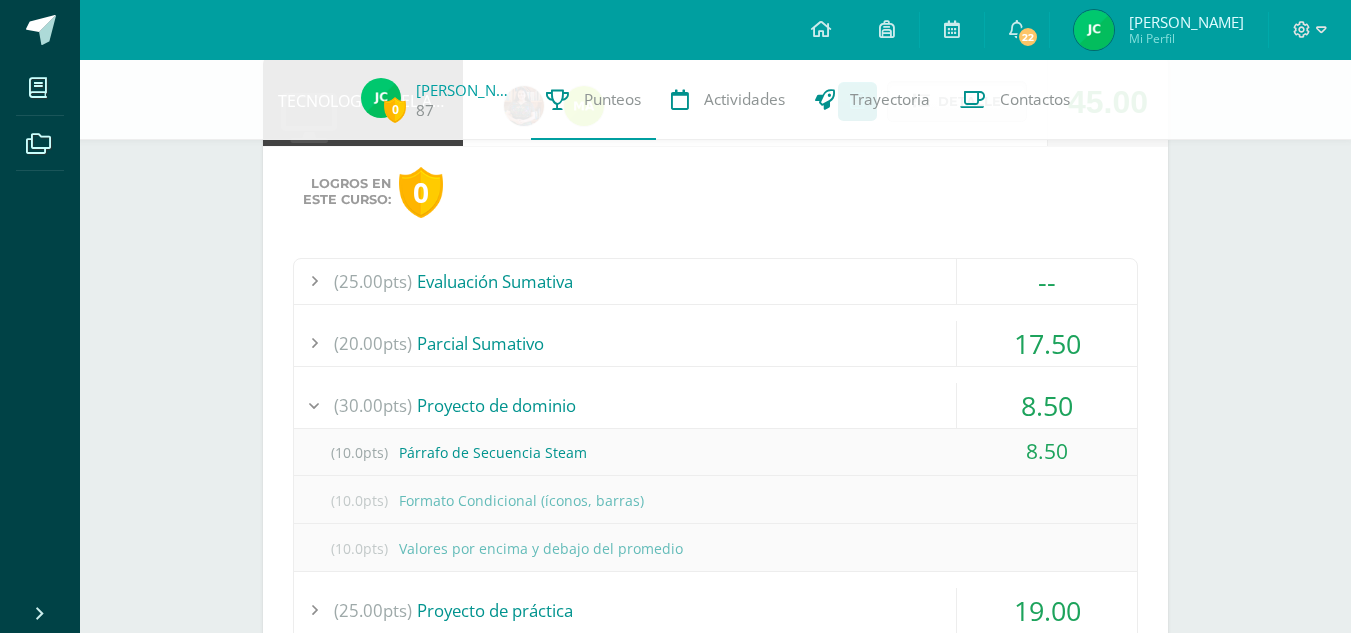 click on "(30.00pts)
Proyecto de dominio" at bounding box center [715, 405] 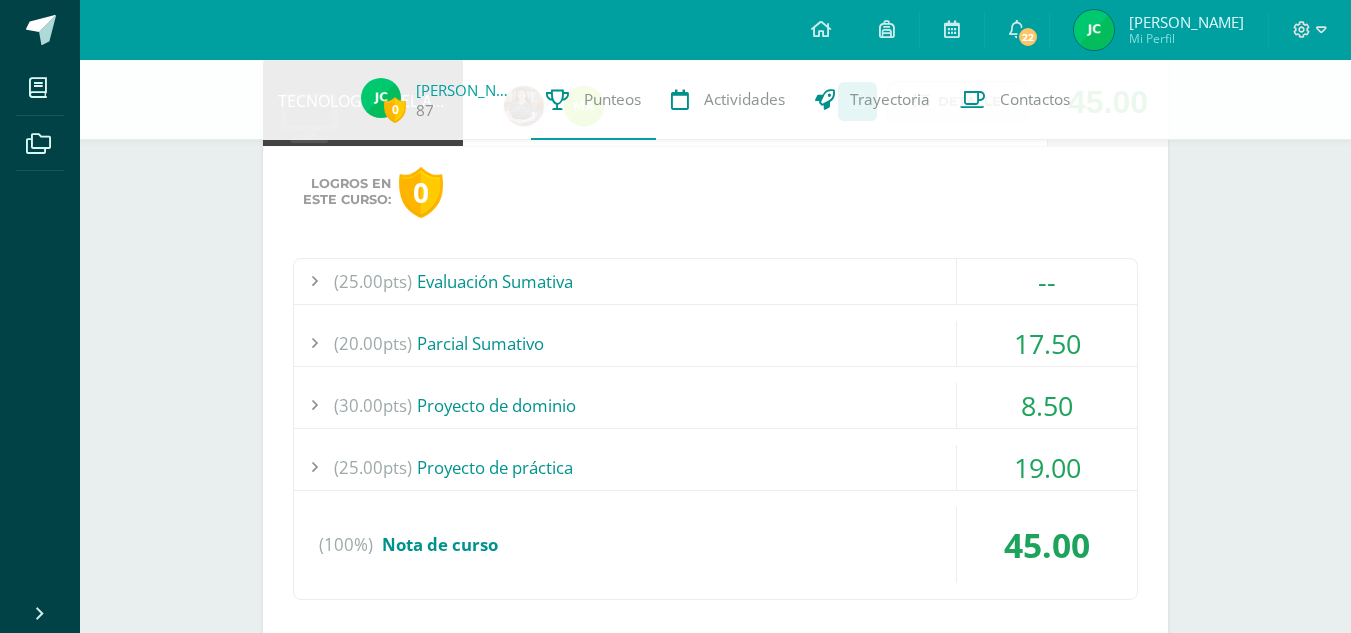 click on "(25.00pts)
Proyecto de  práctica" at bounding box center (715, 467) 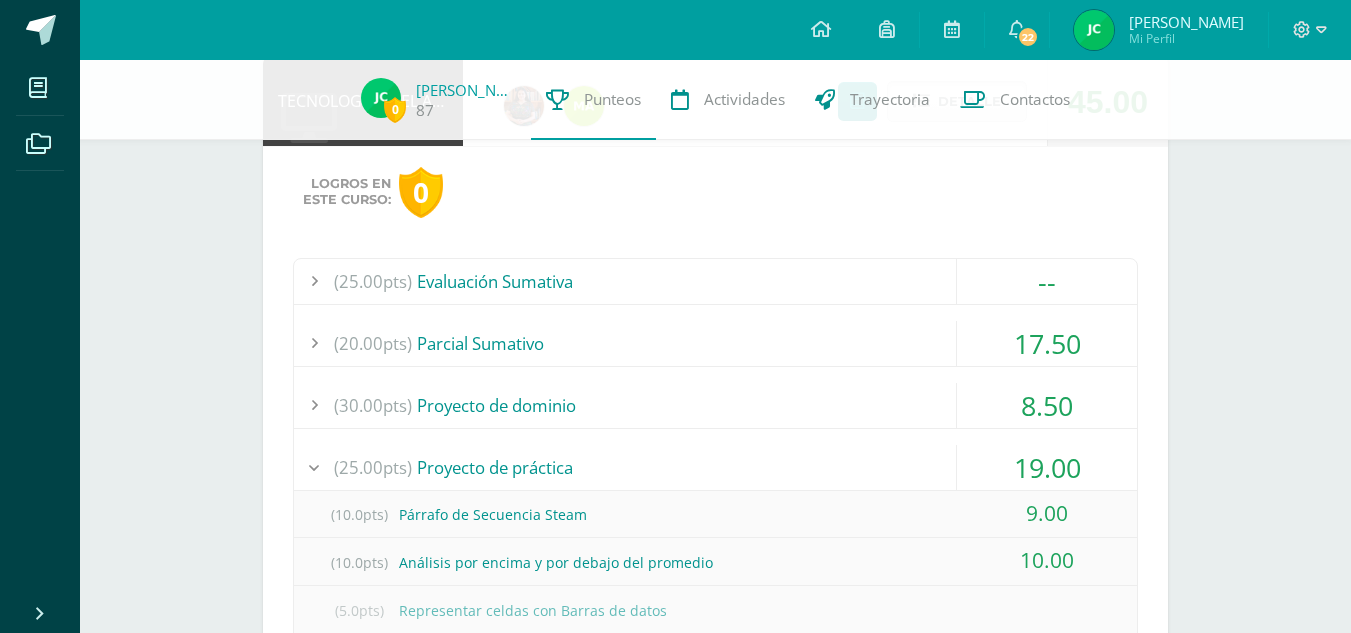 click on "(25.00pts)
Proyecto de  práctica" at bounding box center [715, 467] 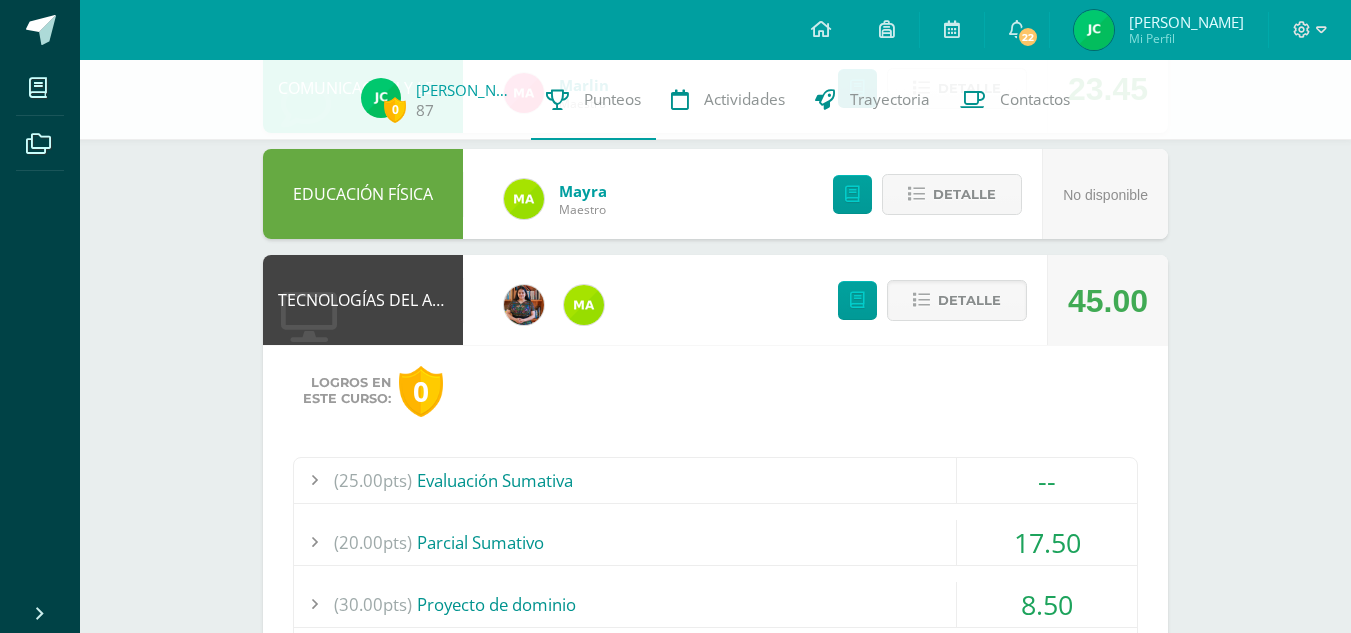 scroll, scrollTop: 1119, scrollLeft: 0, axis: vertical 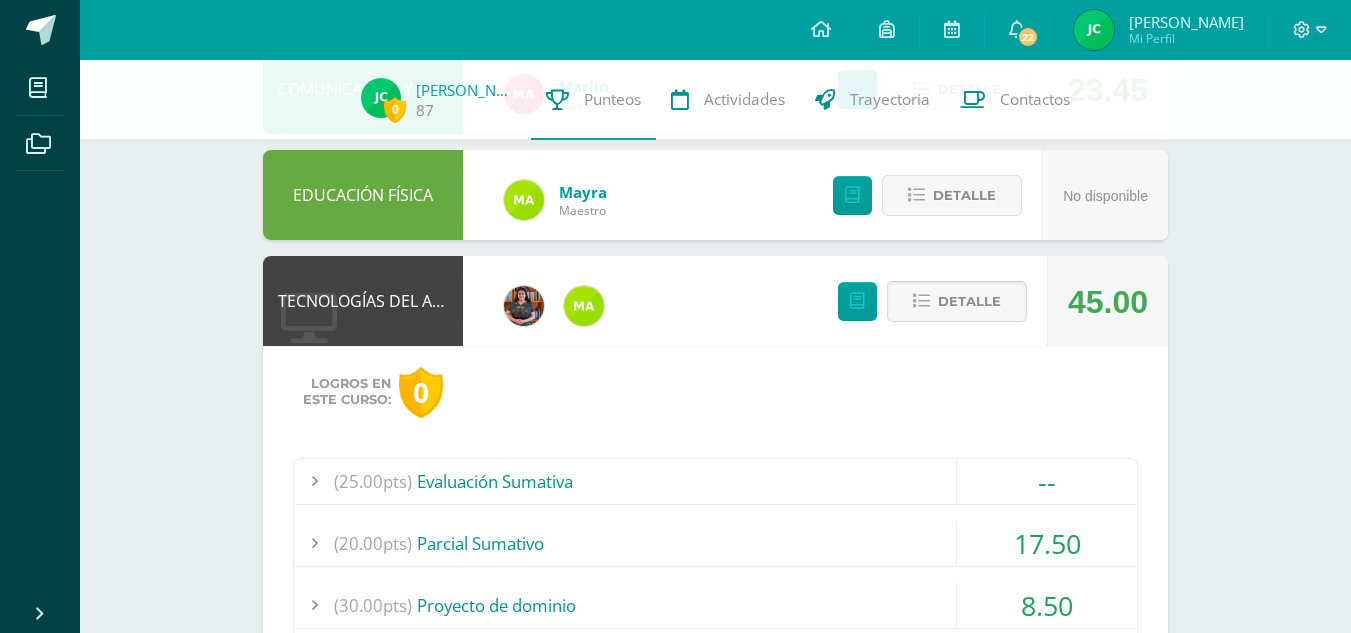 click on "Detalle" at bounding box center (969, 301) 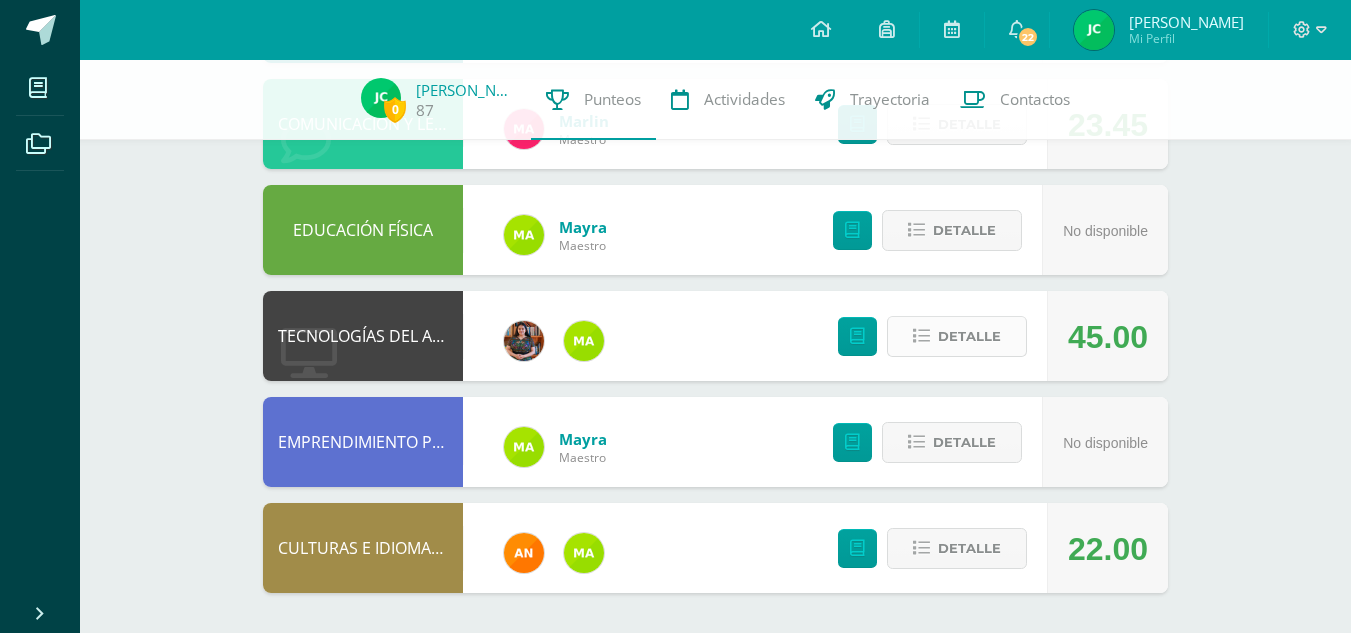 scroll, scrollTop: 1084, scrollLeft: 0, axis: vertical 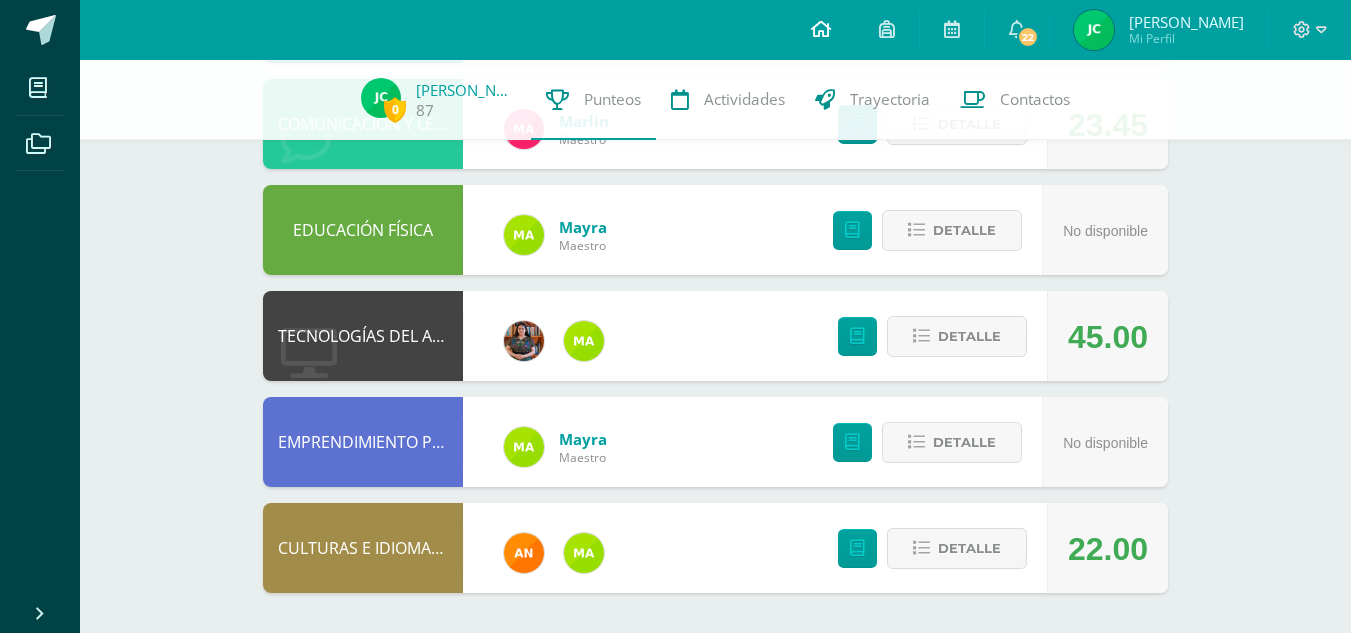 click at bounding box center [821, 29] 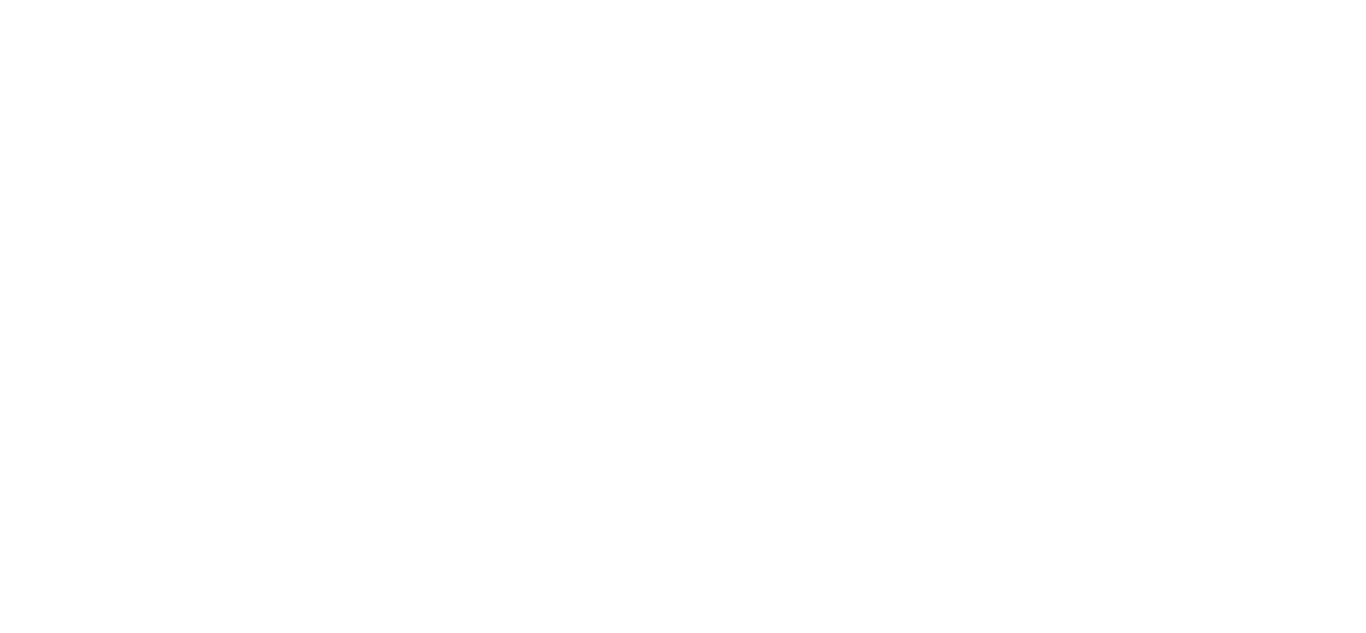 scroll, scrollTop: 0, scrollLeft: 0, axis: both 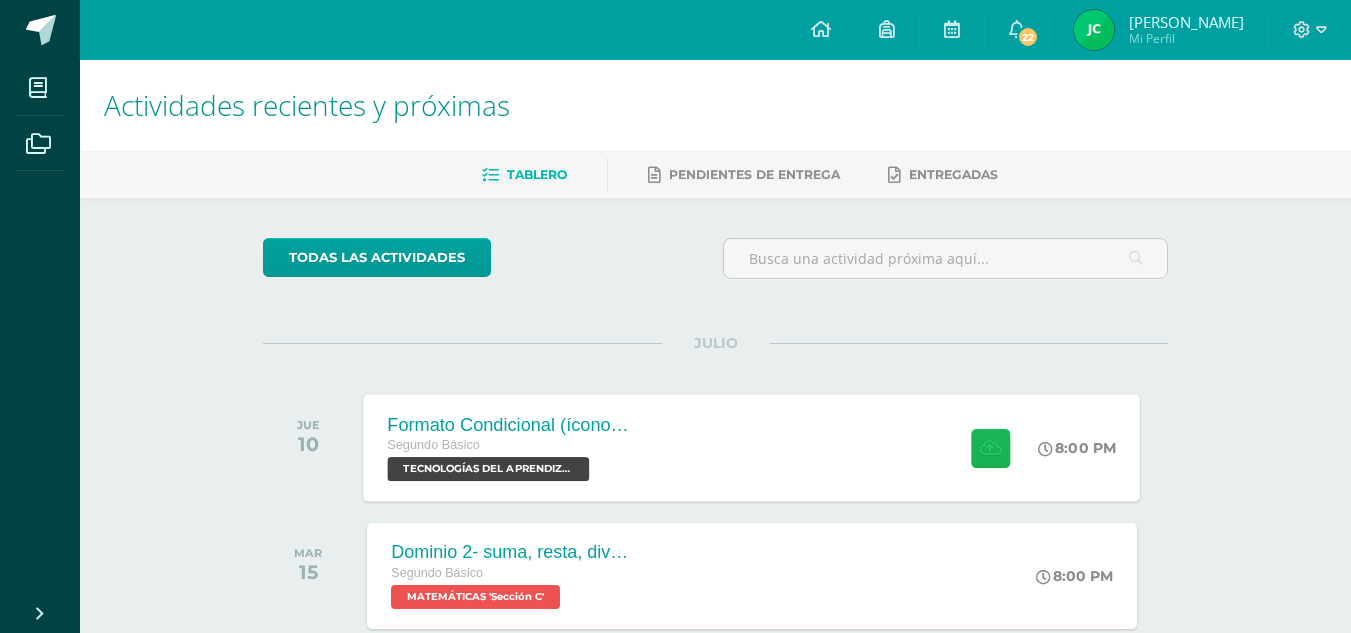 click at bounding box center (990, 447) 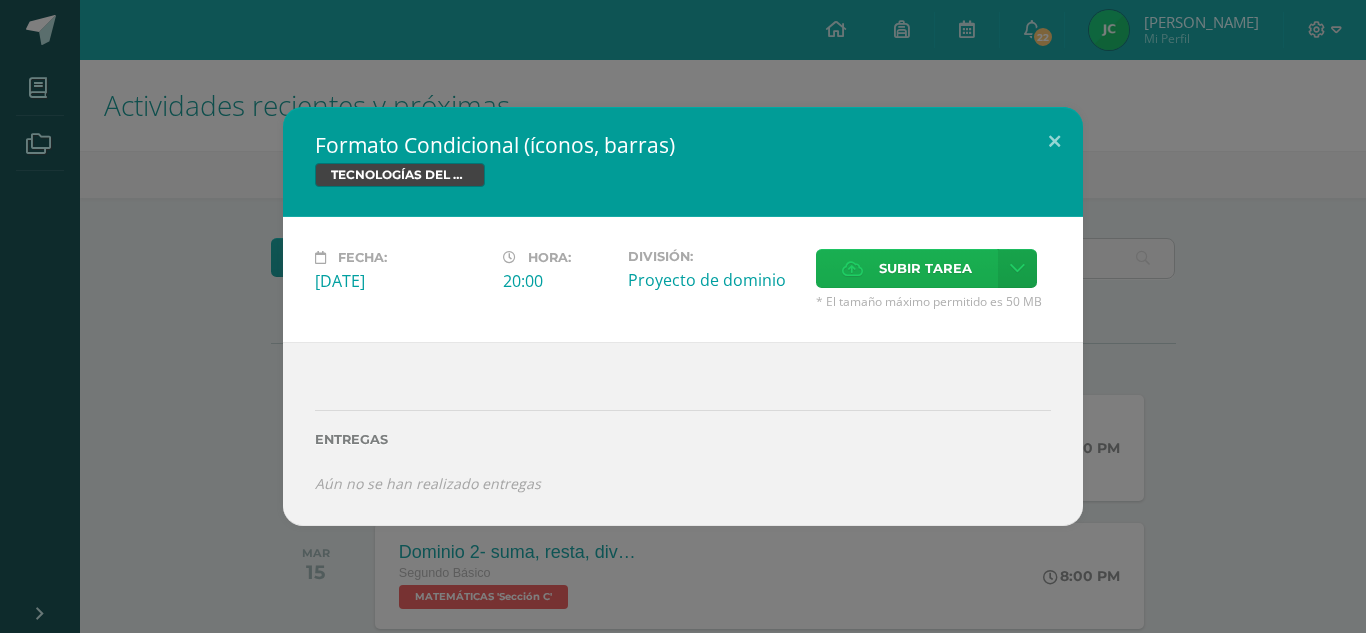 click on "Subir tarea" at bounding box center (925, 268) 